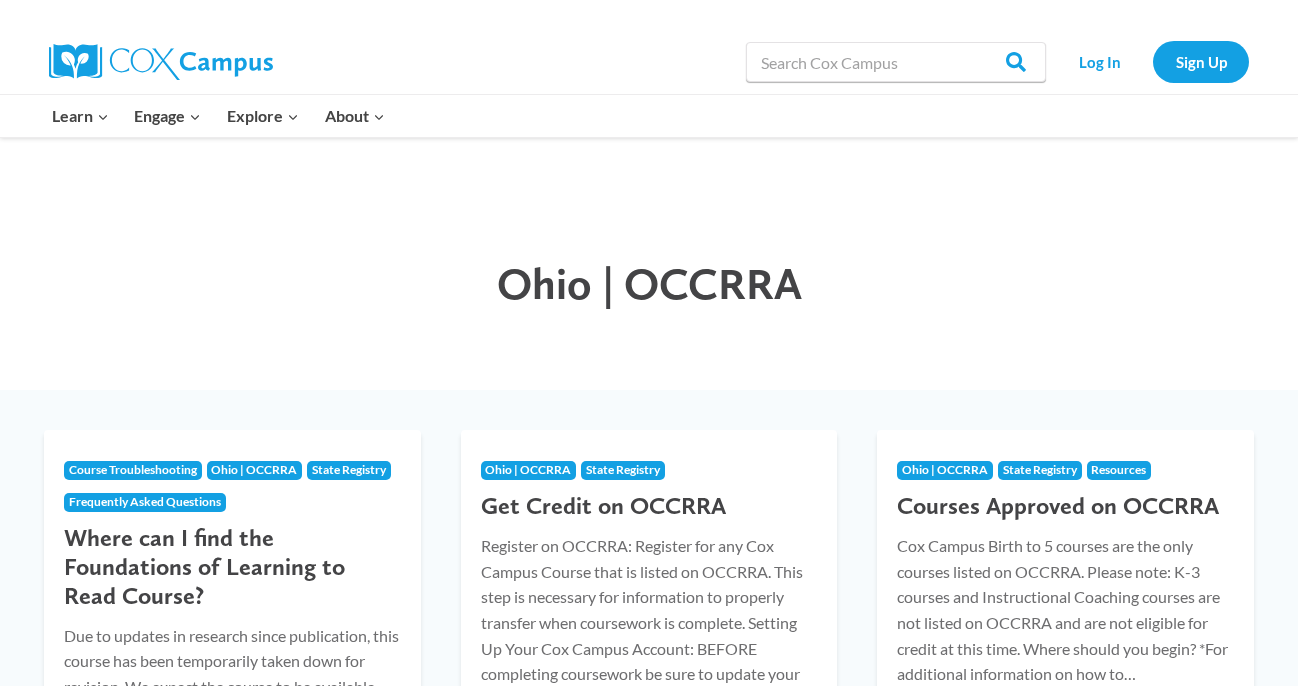 scroll, scrollTop: 0, scrollLeft: 0, axis: both 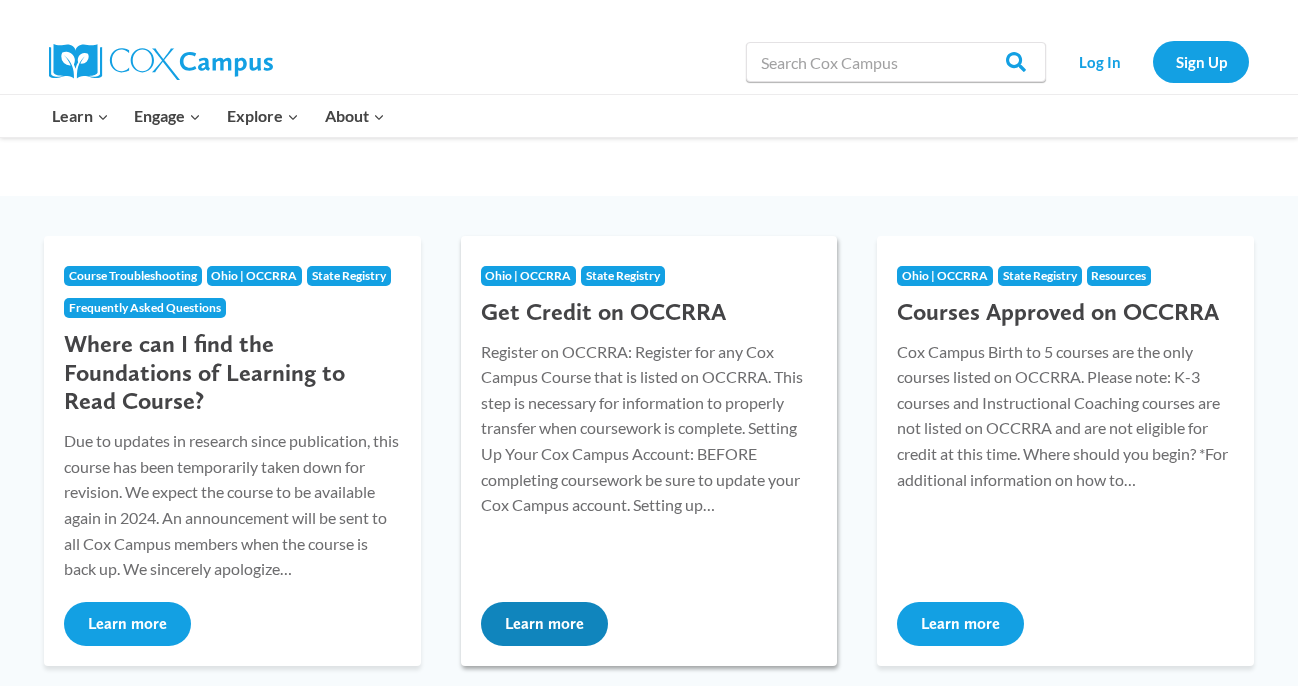 click on "Learn more" at bounding box center [544, 624] 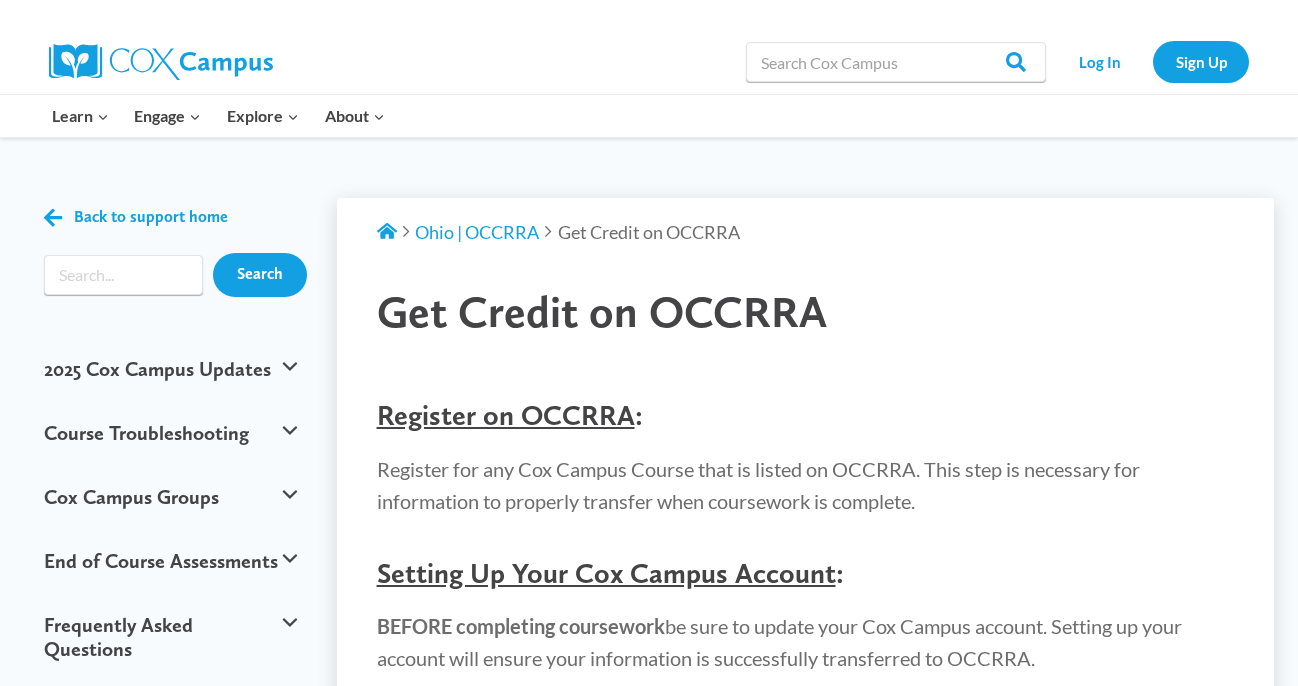 scroll, scrollTop: 0, scrollLeft: 0, axis: both 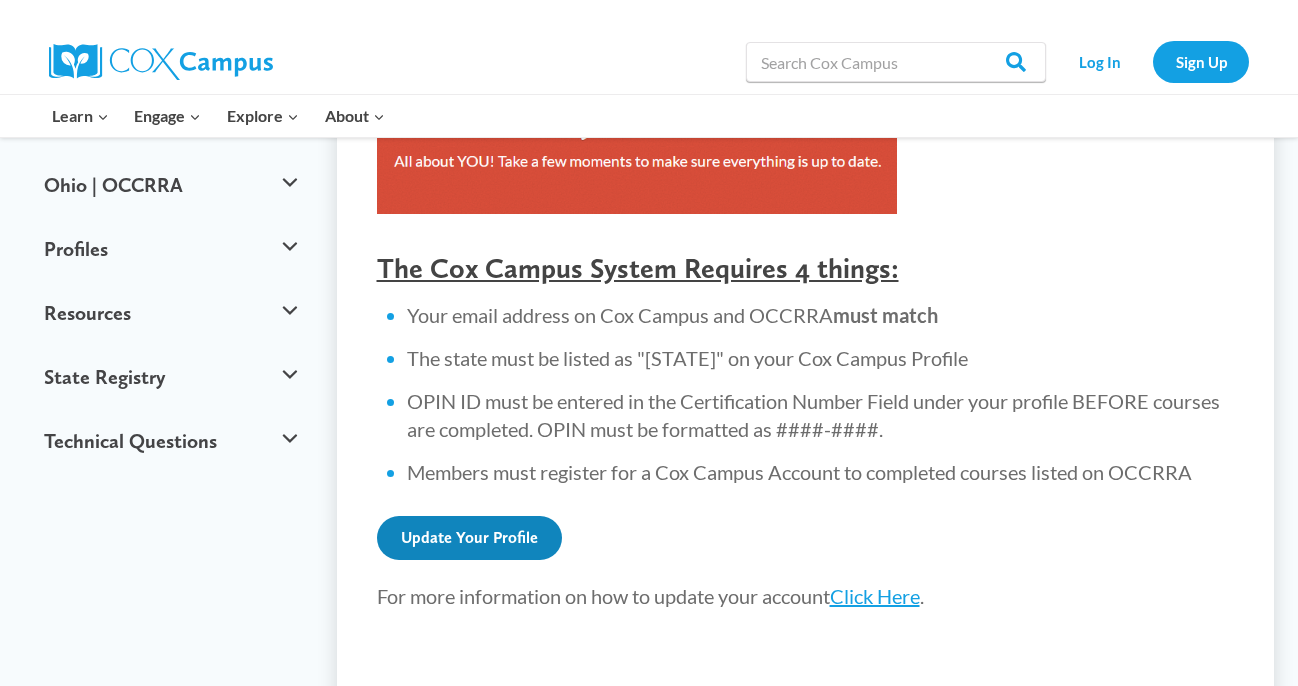 click on "Update Your Profile" at bounding box center [469, 538] 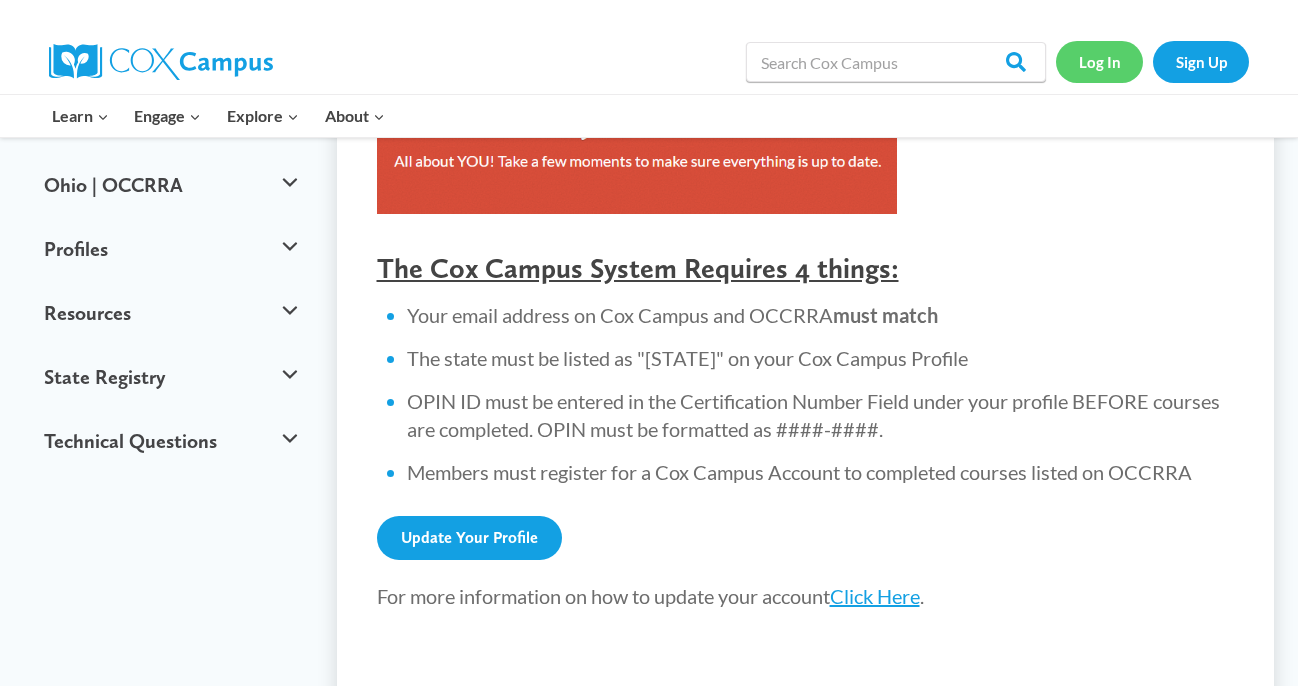 click on "Log In" at bounding box center [1099, 61] 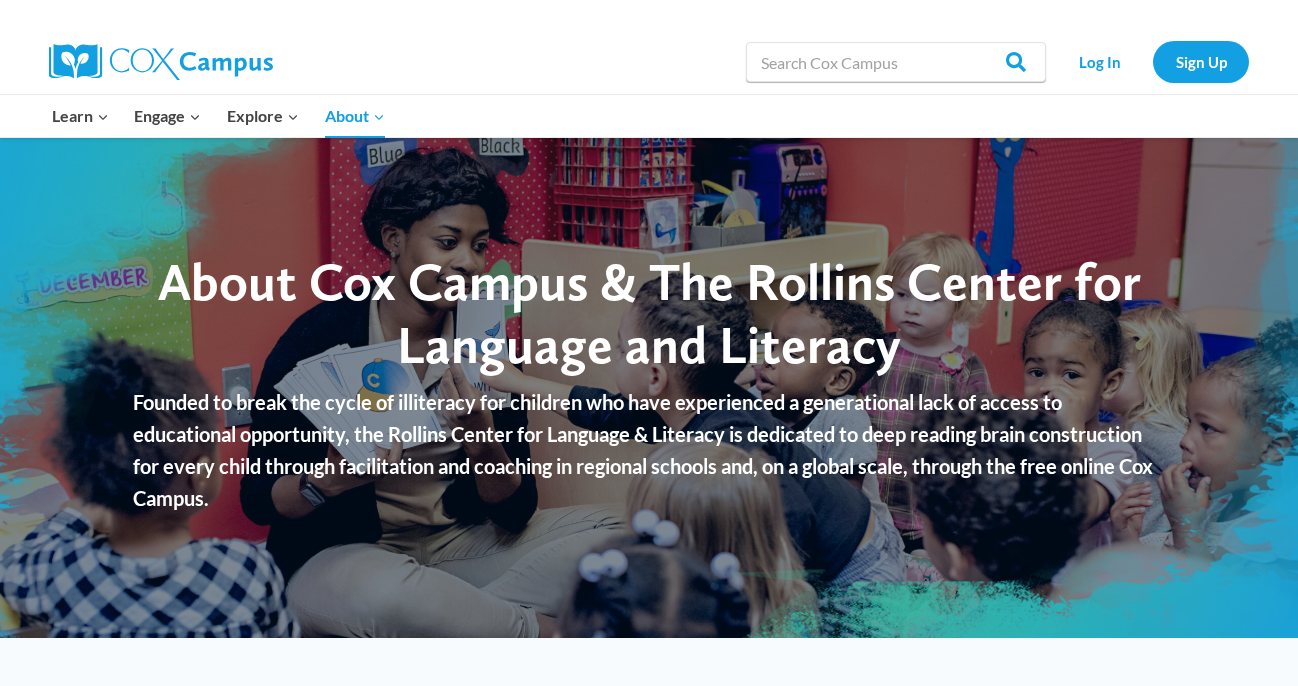scroll, scrollTop: 0, scrollLeft: 0, axis: both 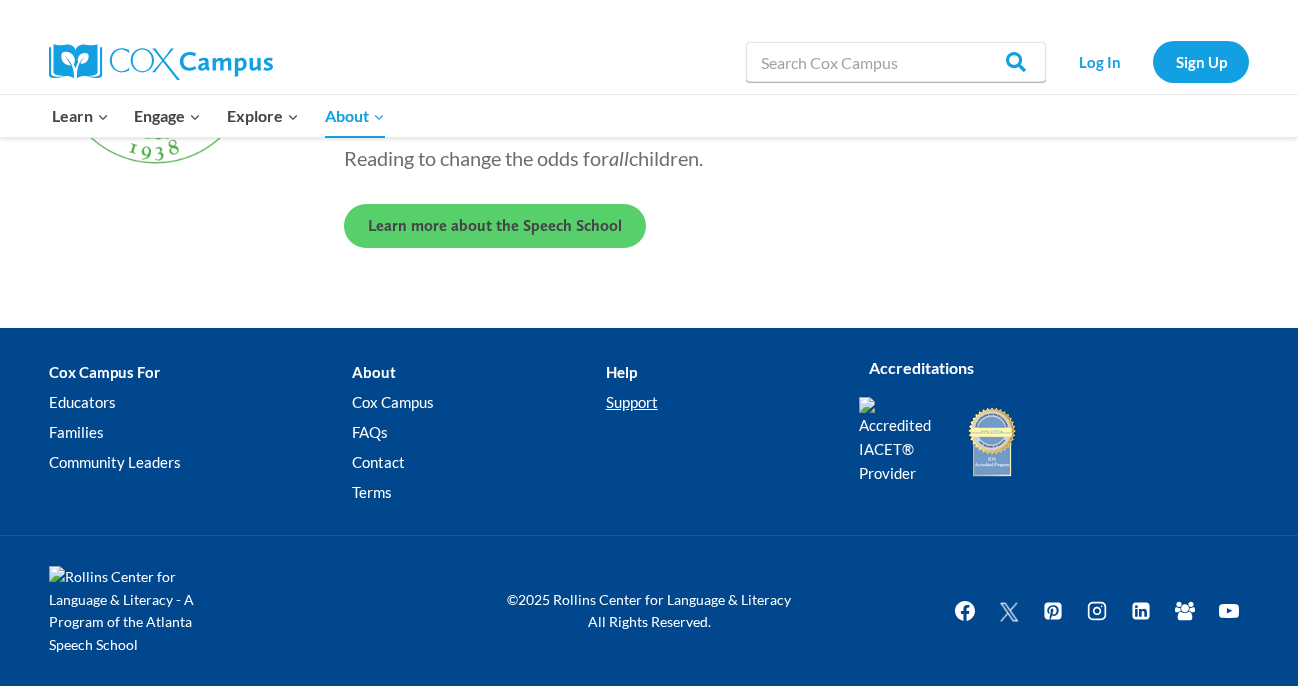 click on "Support" at bounding box center [717, 403] 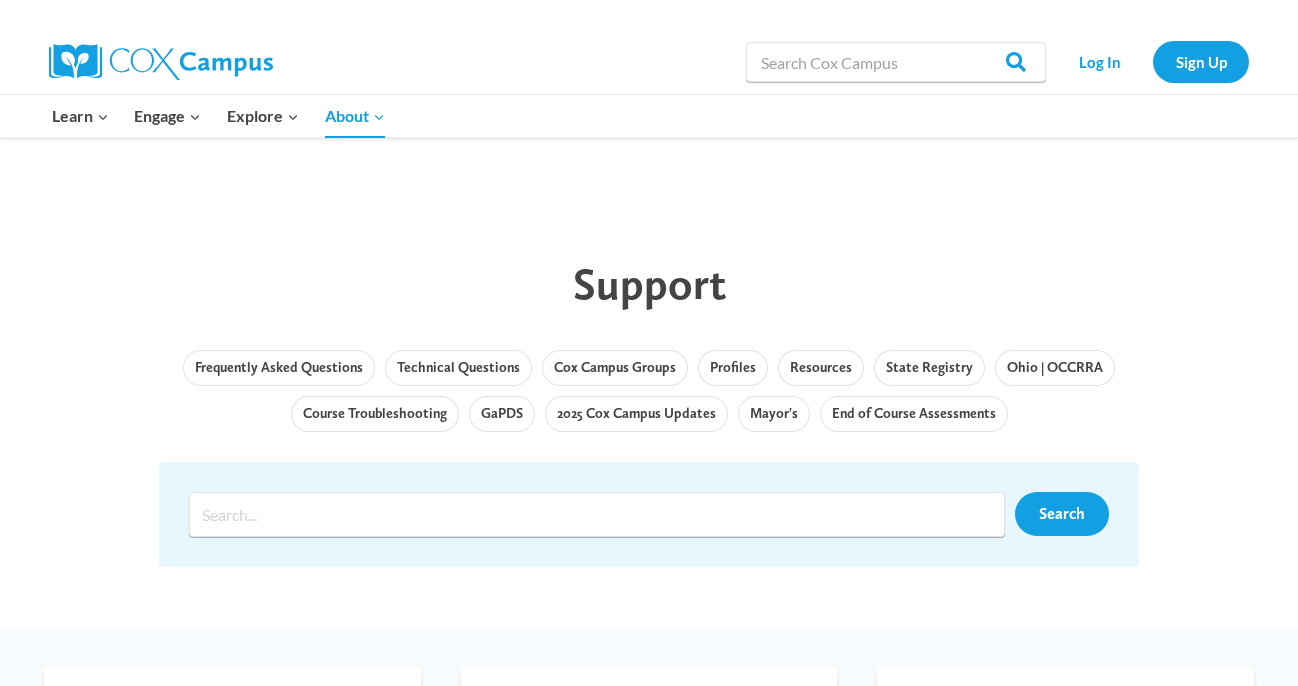 scroll, scrollTop: 0, scrollLeft: 0, axis: both 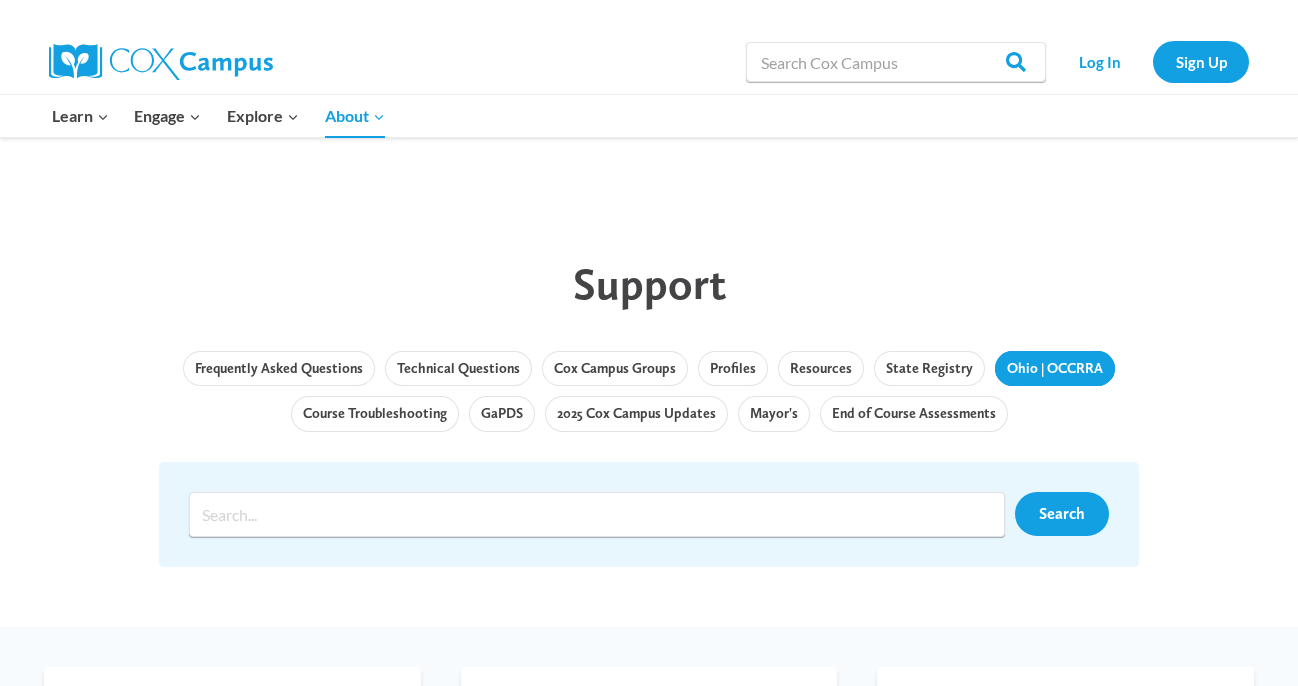 click on "Ohio | OCCRRA" at bounding box center (1055, 369) 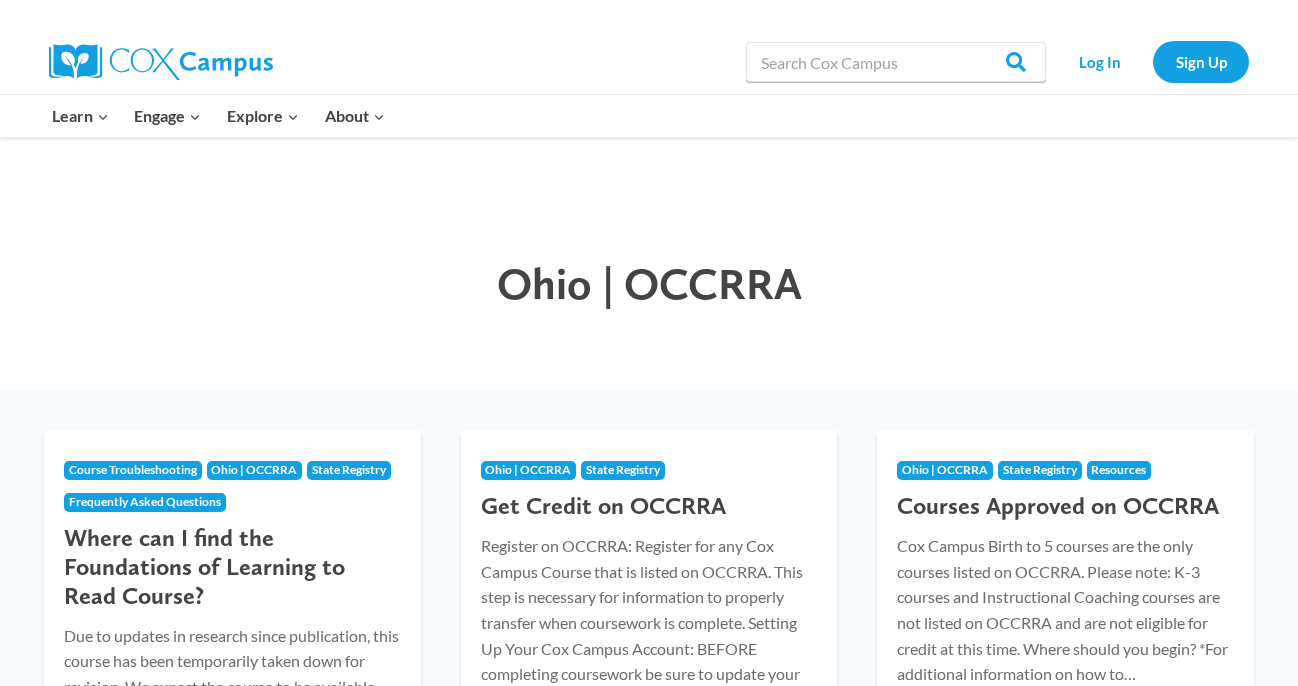 scroll, scrollTop: 0, scrollLeft: 0, axis: both 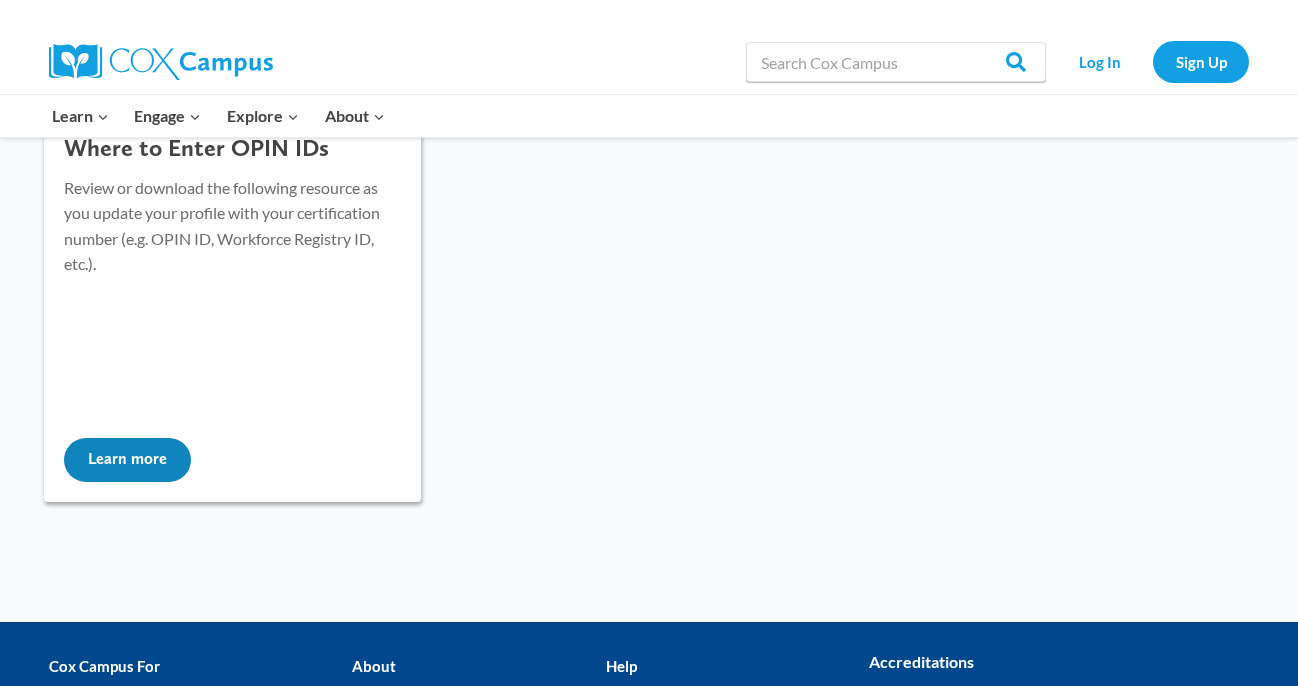 click on "Learn more" at bounding box center [127, 460] 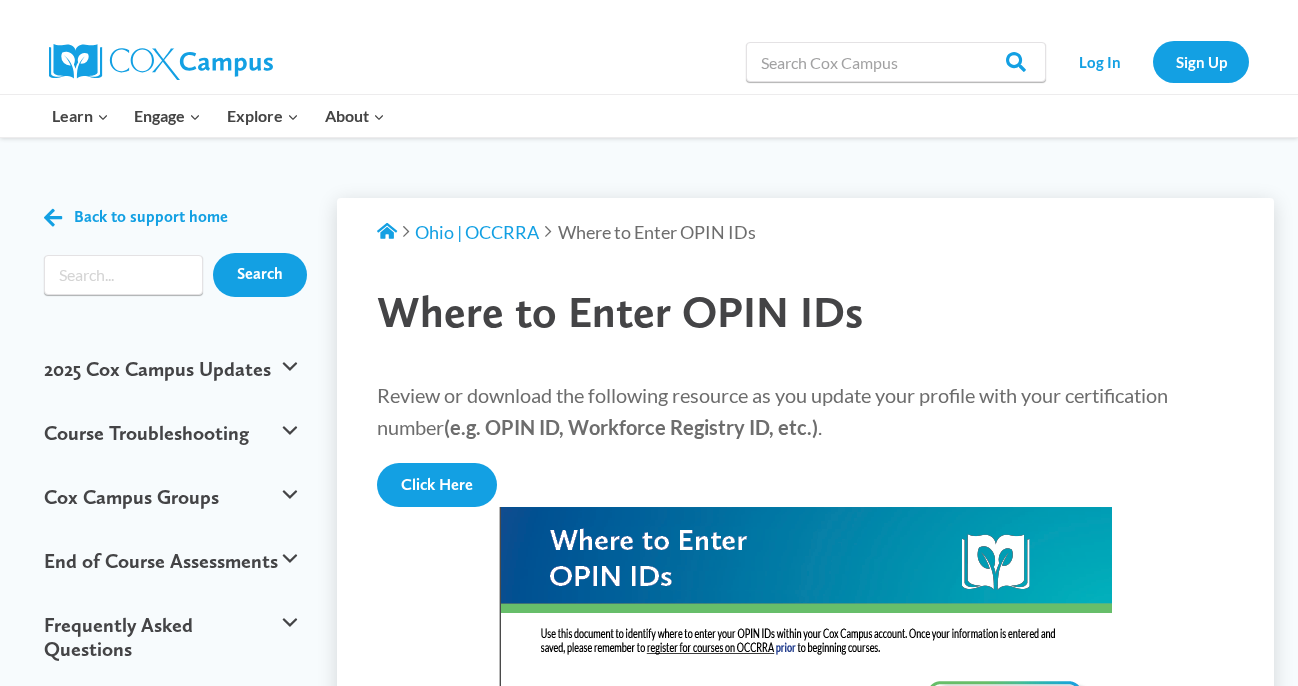 scroll, scrollTop: 0, scrollLeft: 0, axis: both 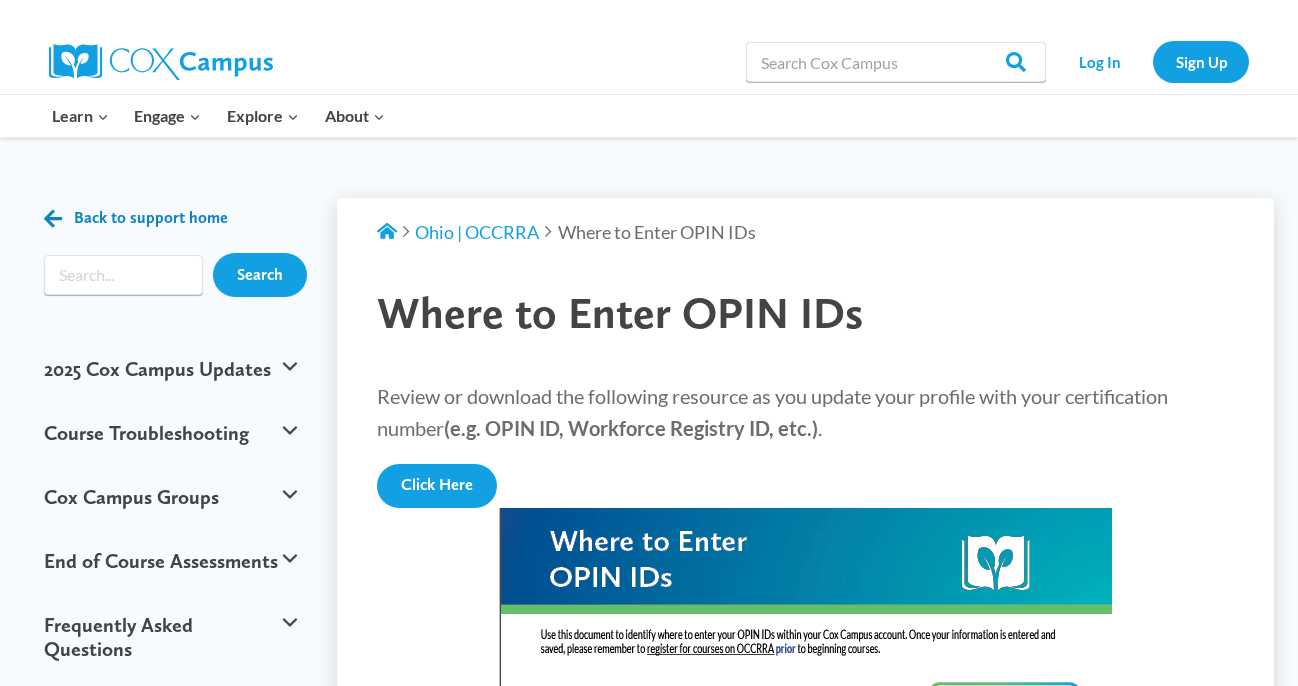 click on "Back to support home" at bounding box center (136, 218) 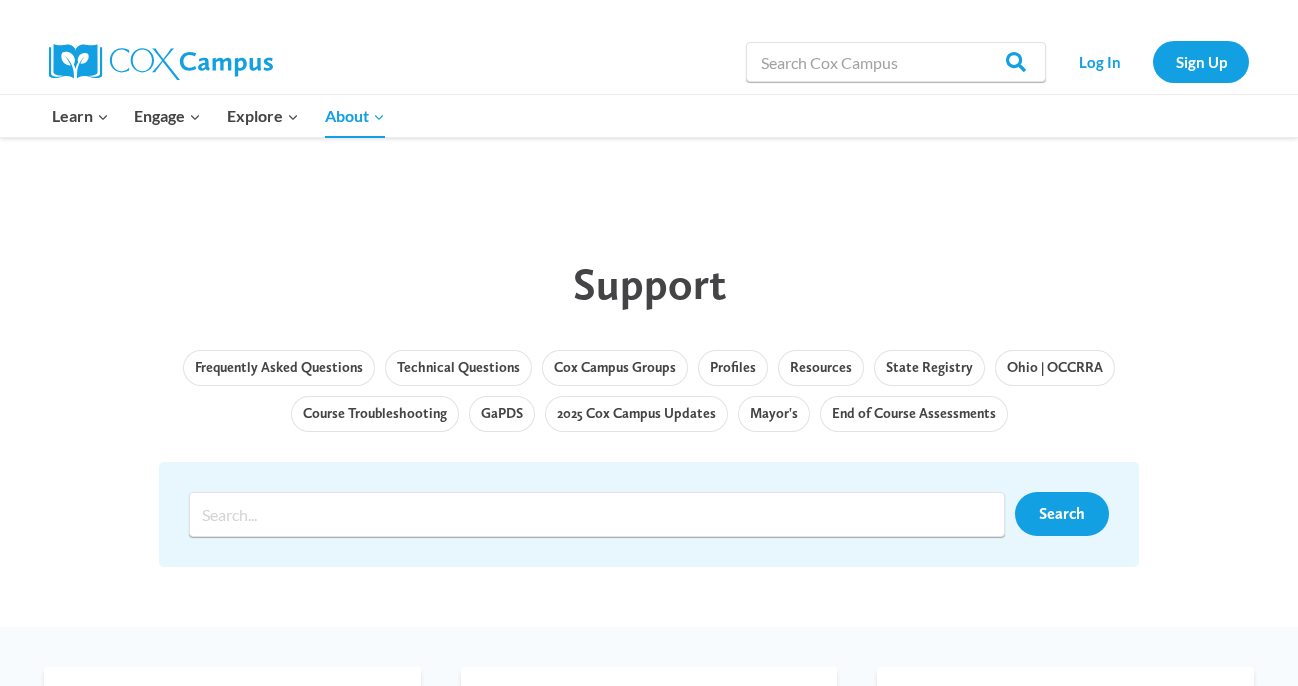 scroll, scrollTop: 0, scrollLeft: 0, axis: both 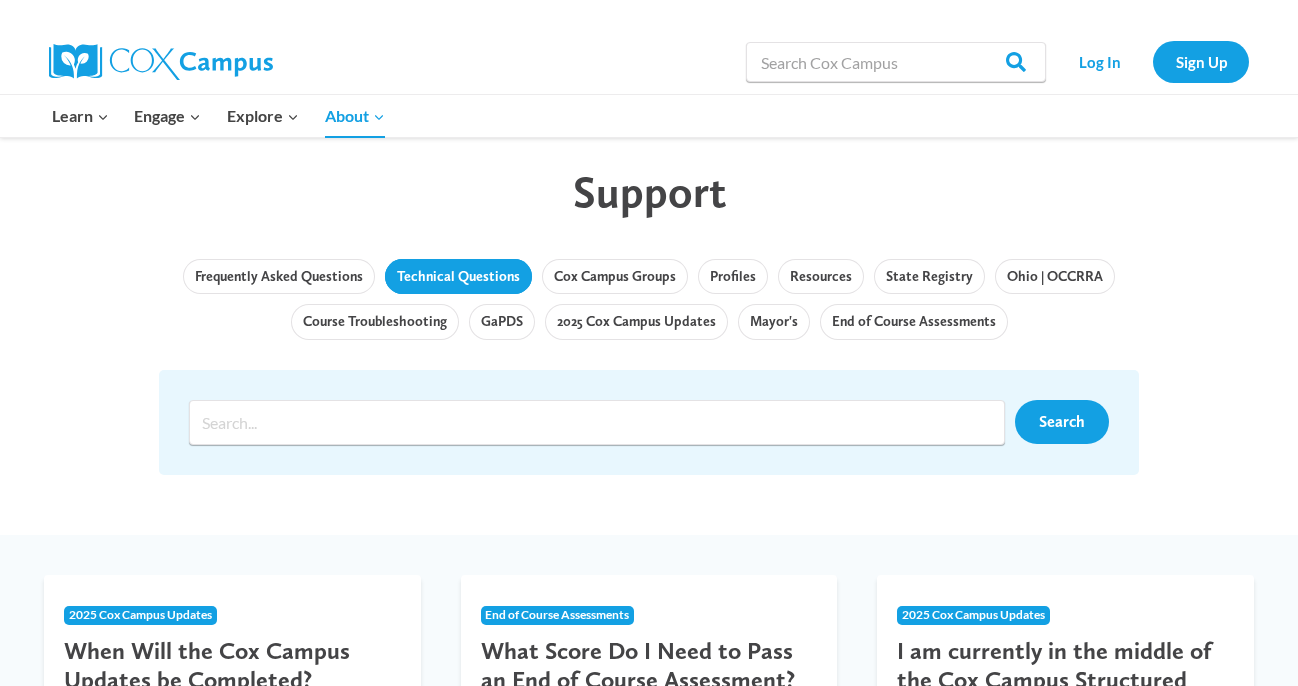 click on "Technical Questions" at bounding box center (458, 277) 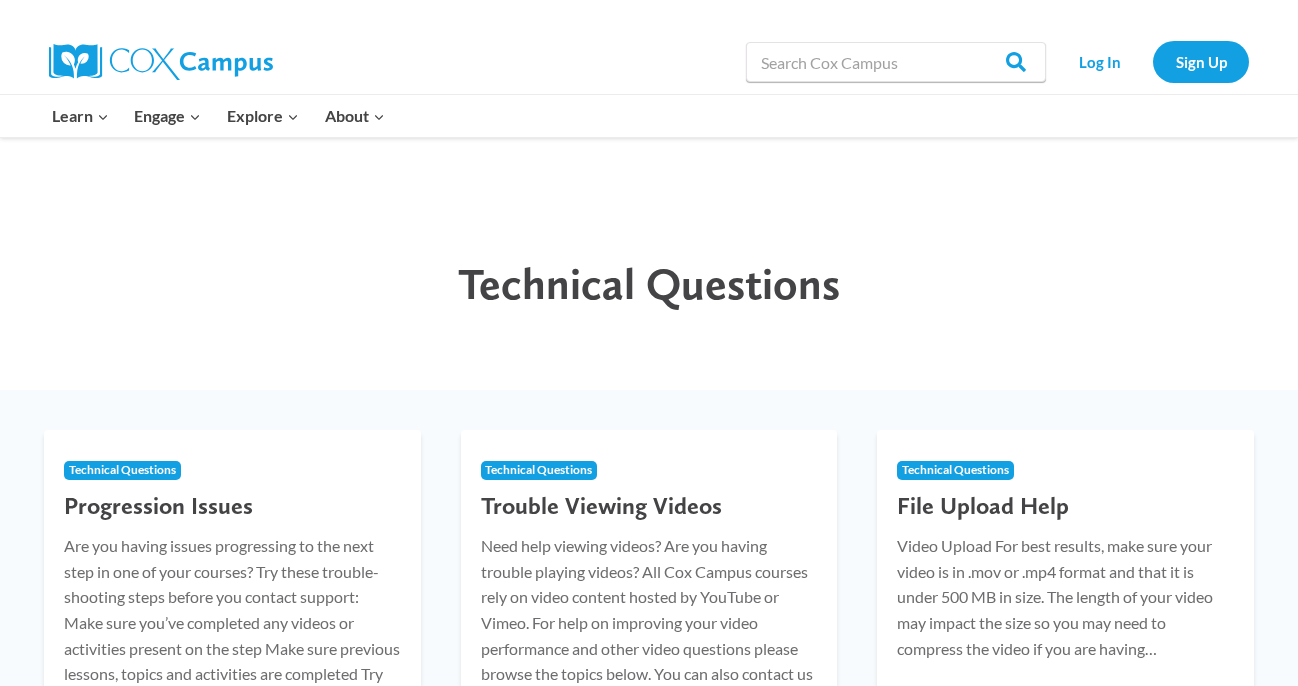 scroll, scrollTop: 0, scrollLeft: 0, axis: both 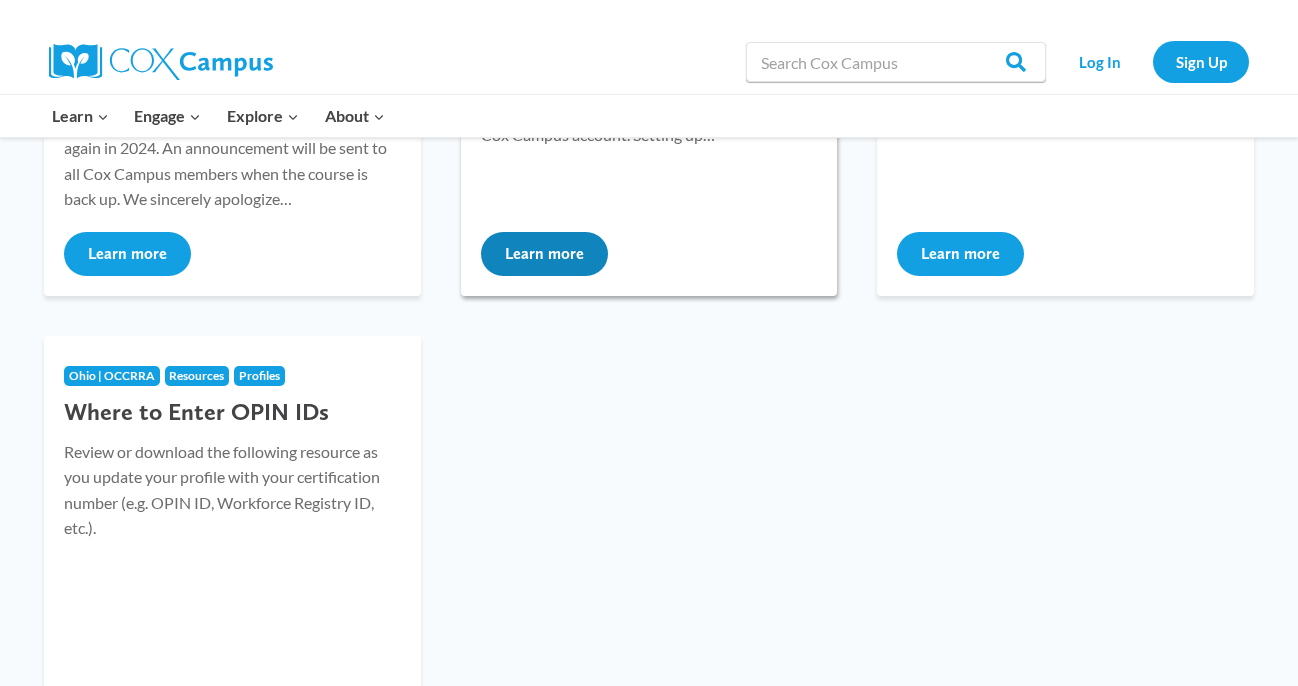 click on "Learn more" at bounding box center (544, 254) 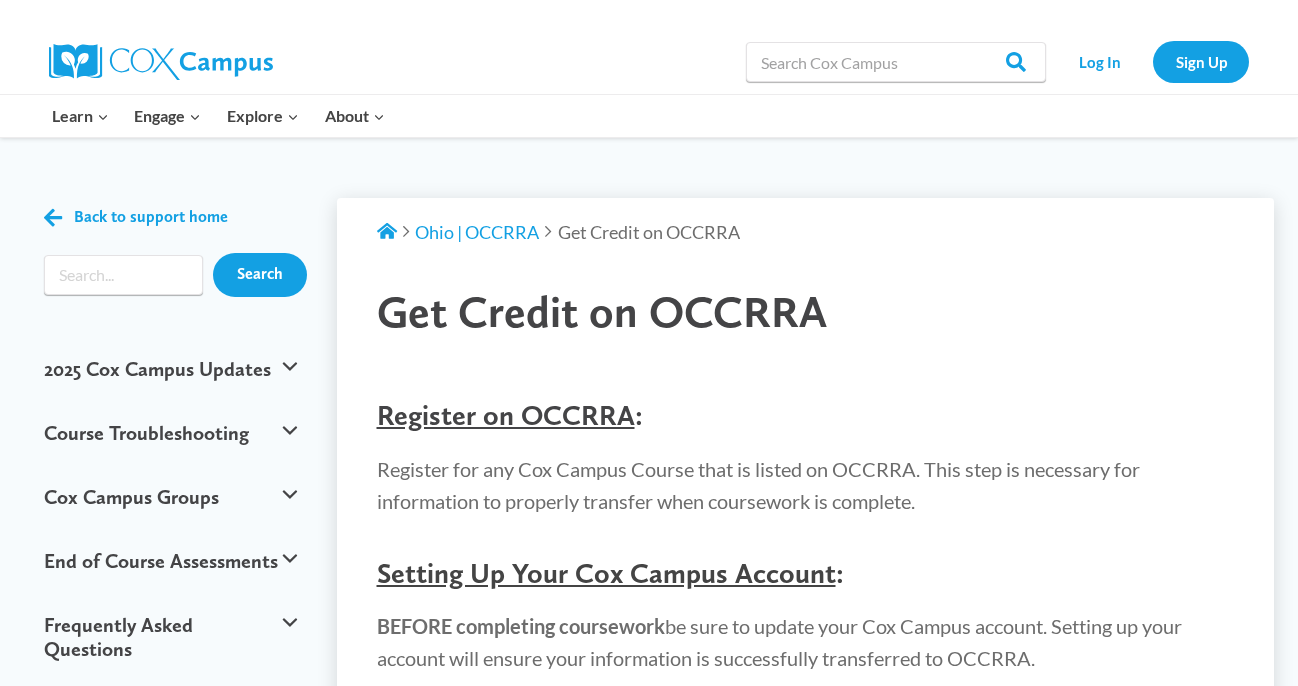 scroll, scrollTop: 0, scrollLeft: 0, axis: both 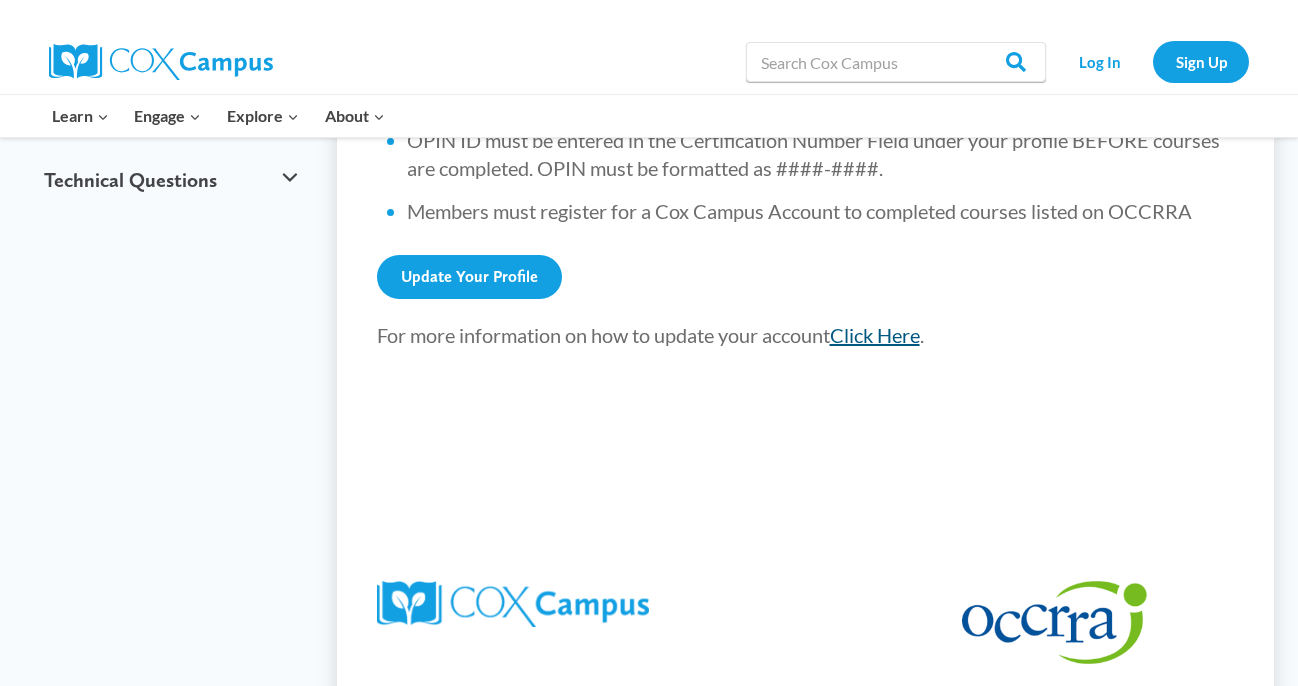 click on "Click Here" at bounding box center (875, 335) 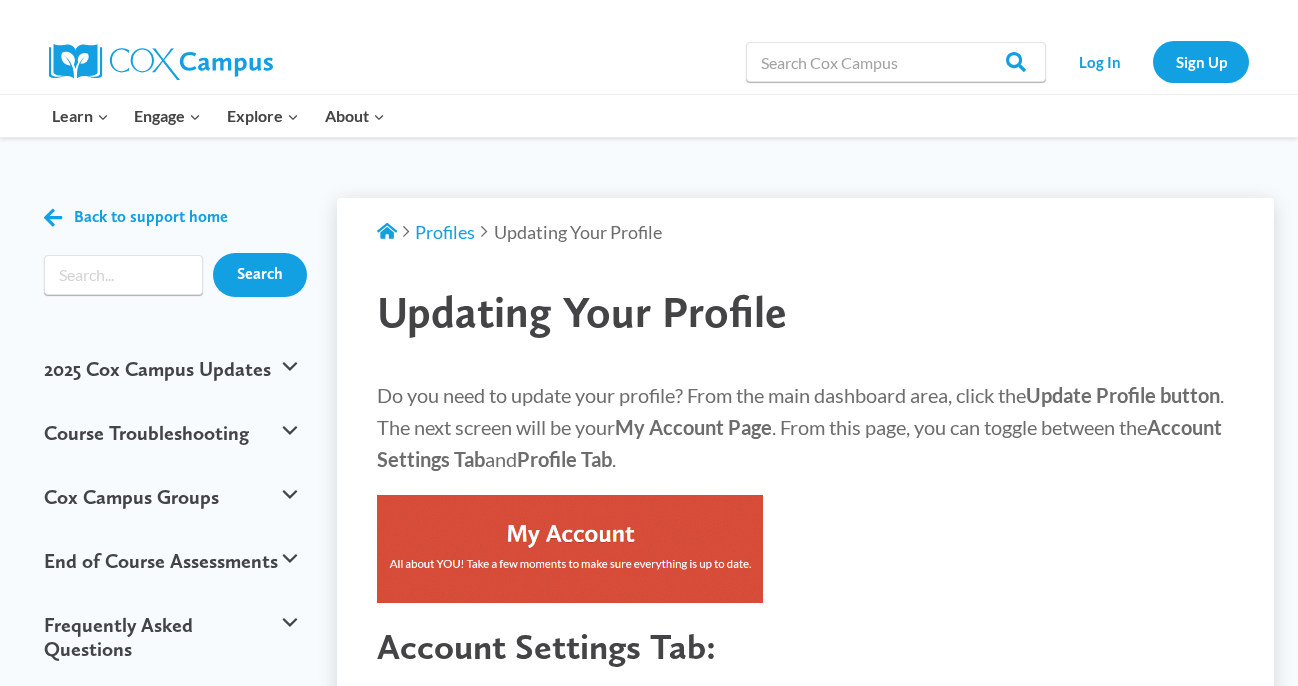 scroll, scrollTop: 0, scrollLeft: 0, axis: both 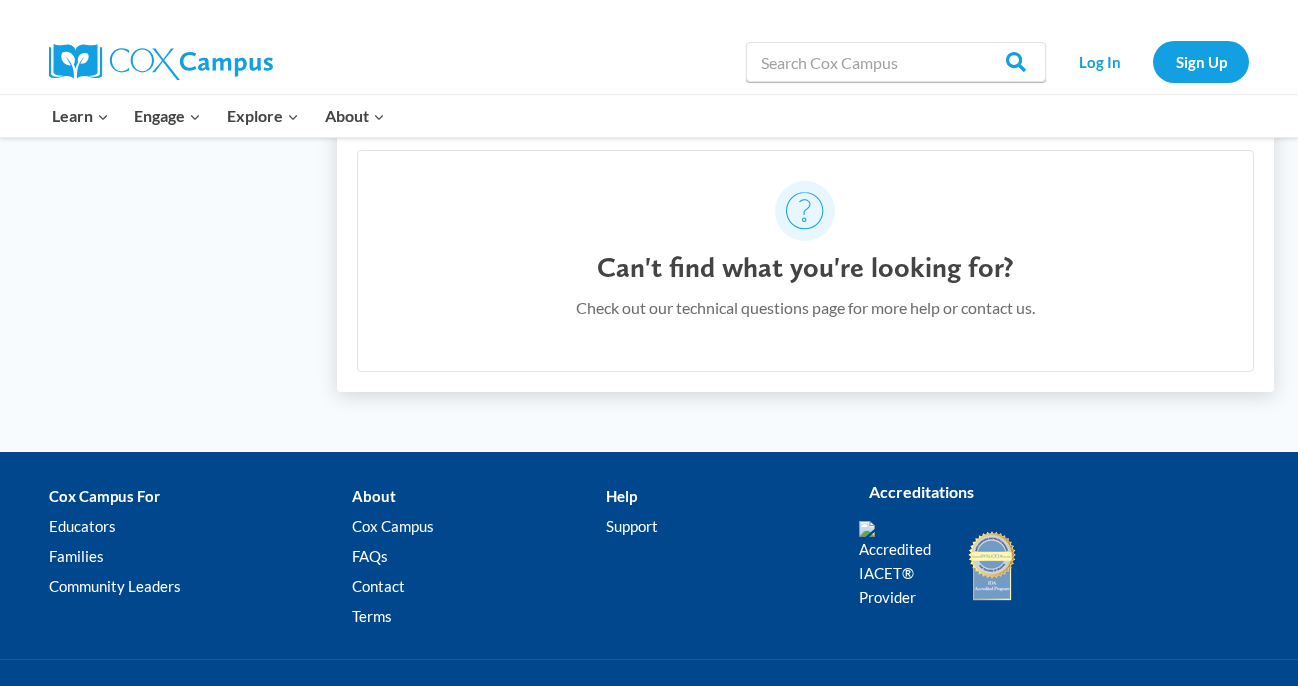 click on "Check out our technical questions page for more help or contact us." at bounding box center [805, 308] 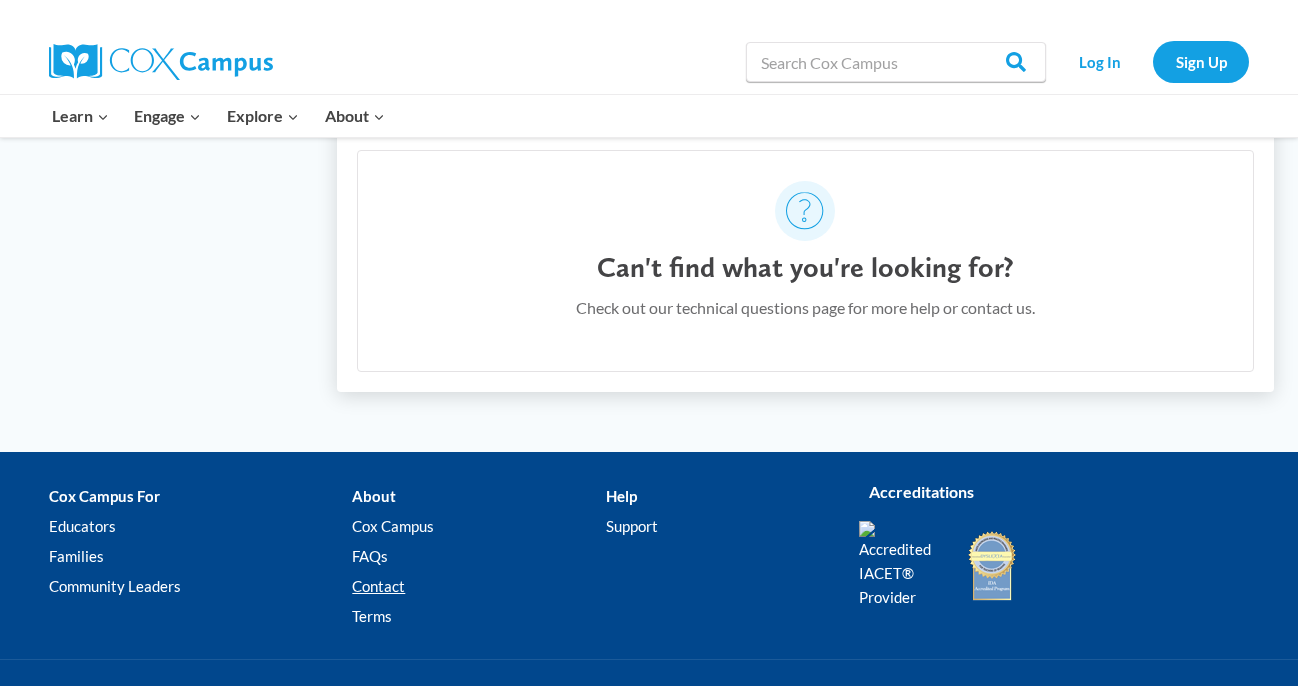 click on "Contact" at bounding box center (478, 587) 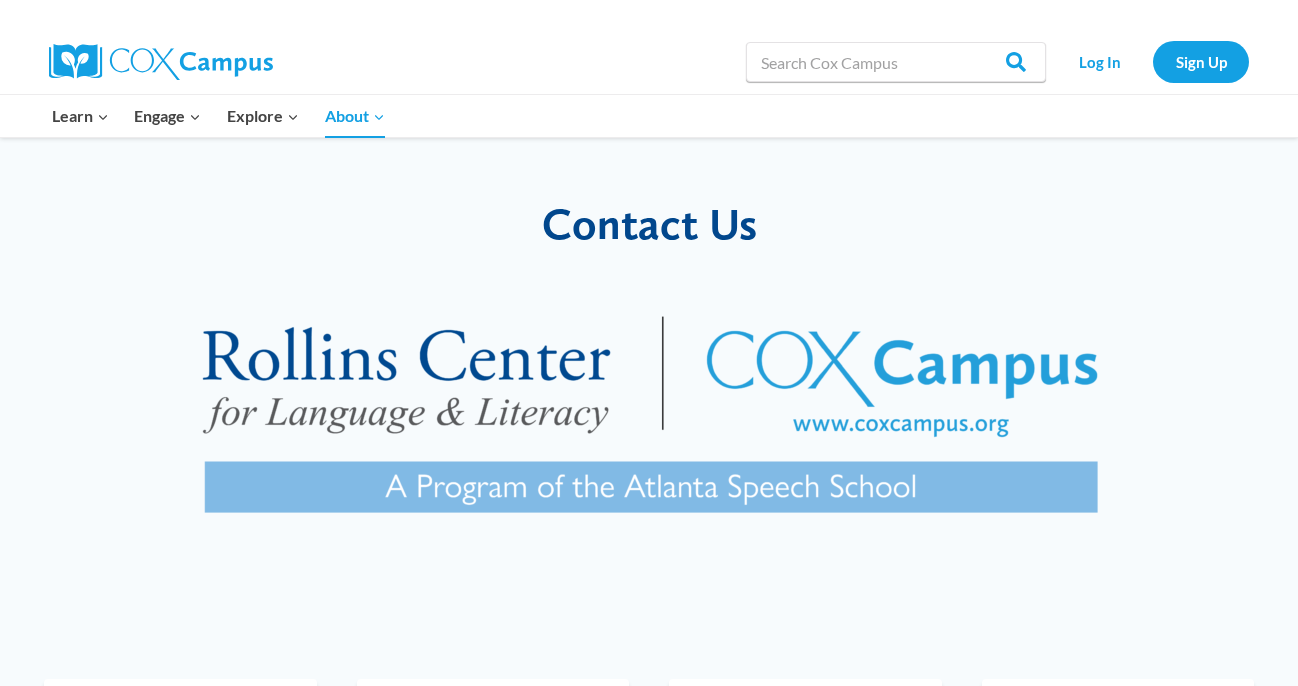 scroll, scrollTop: 0, scrollLeft: 0, axis: both 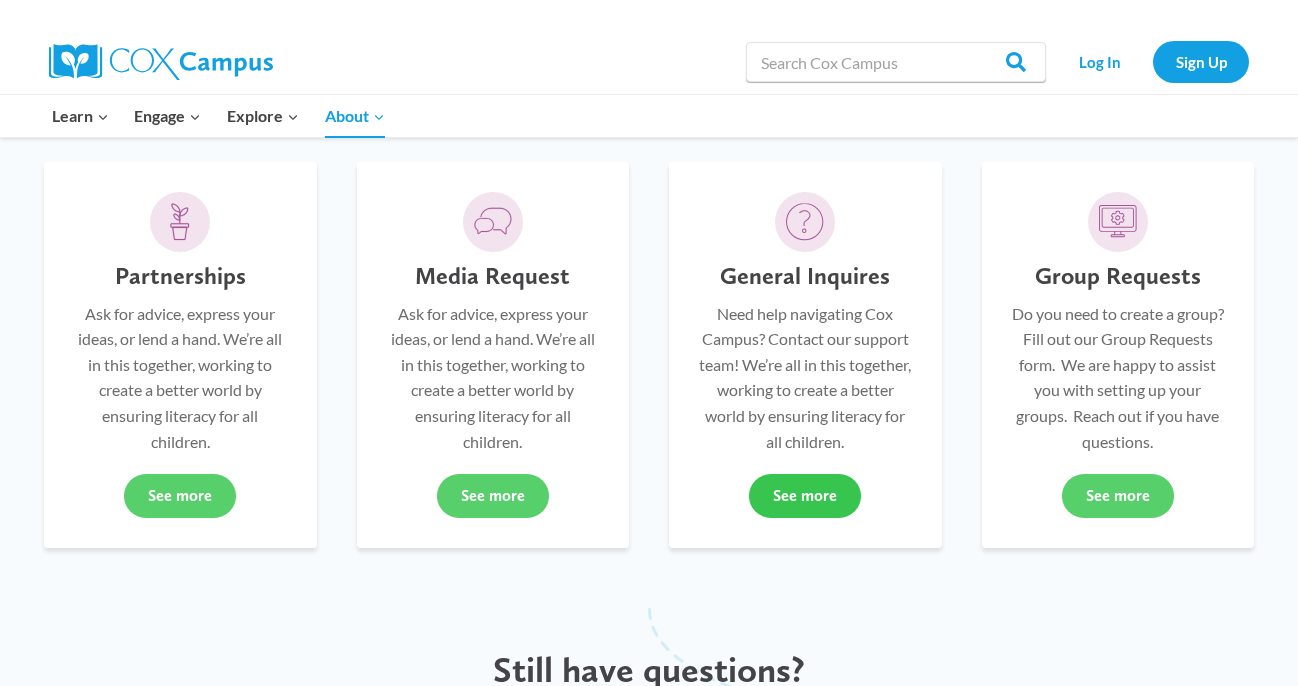 click on "See more" at bounding box center (805, 496) 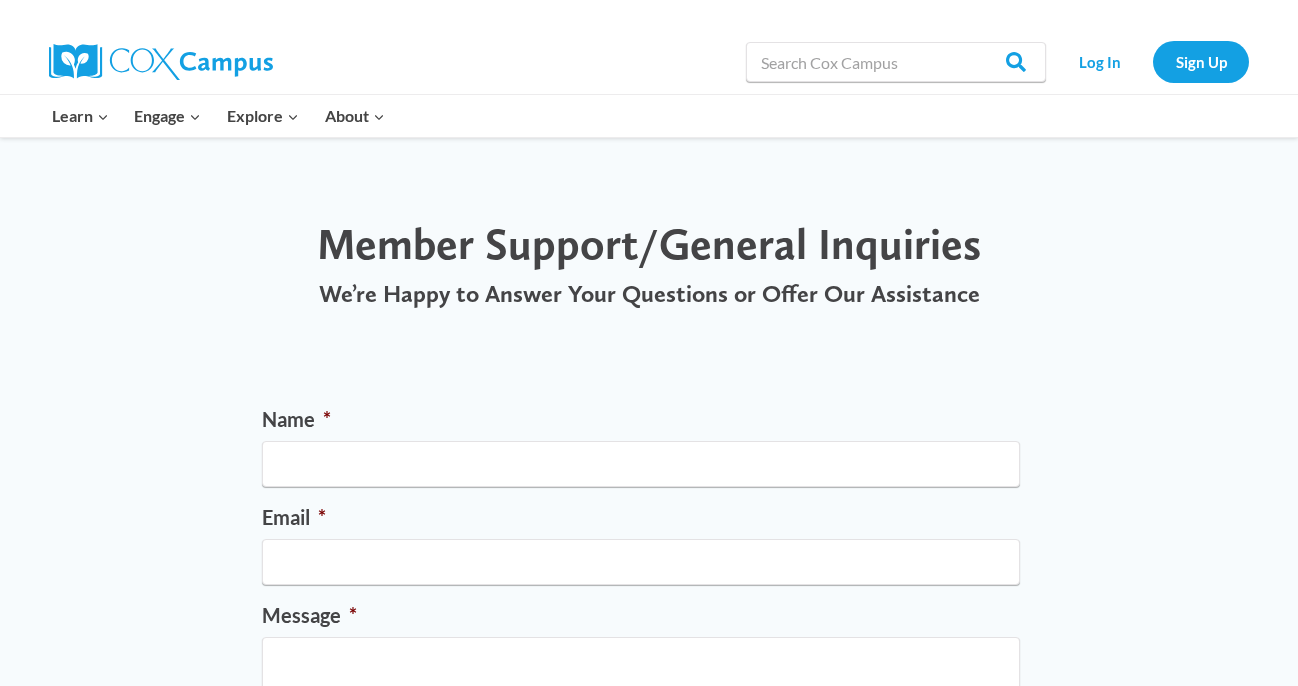 scroll, scrollTop: 0, scrollLeft: 0, axis: both 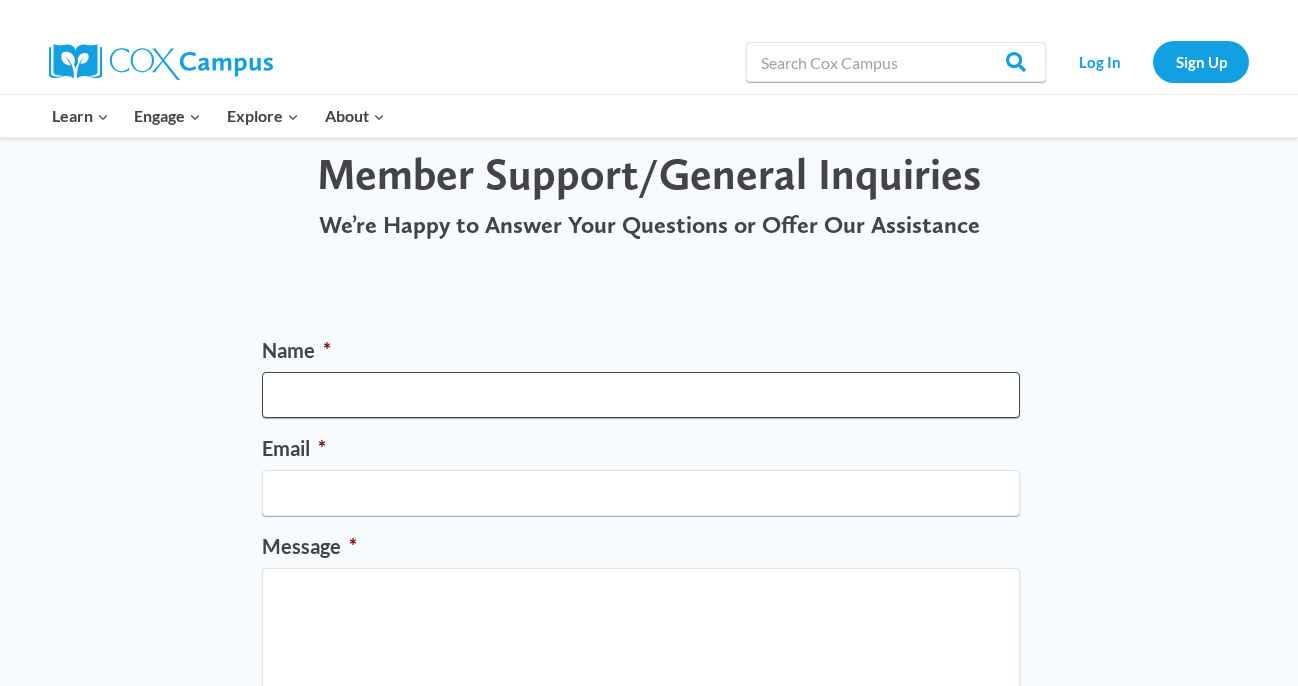 click on "Name *" at bounding box center (641, 395) 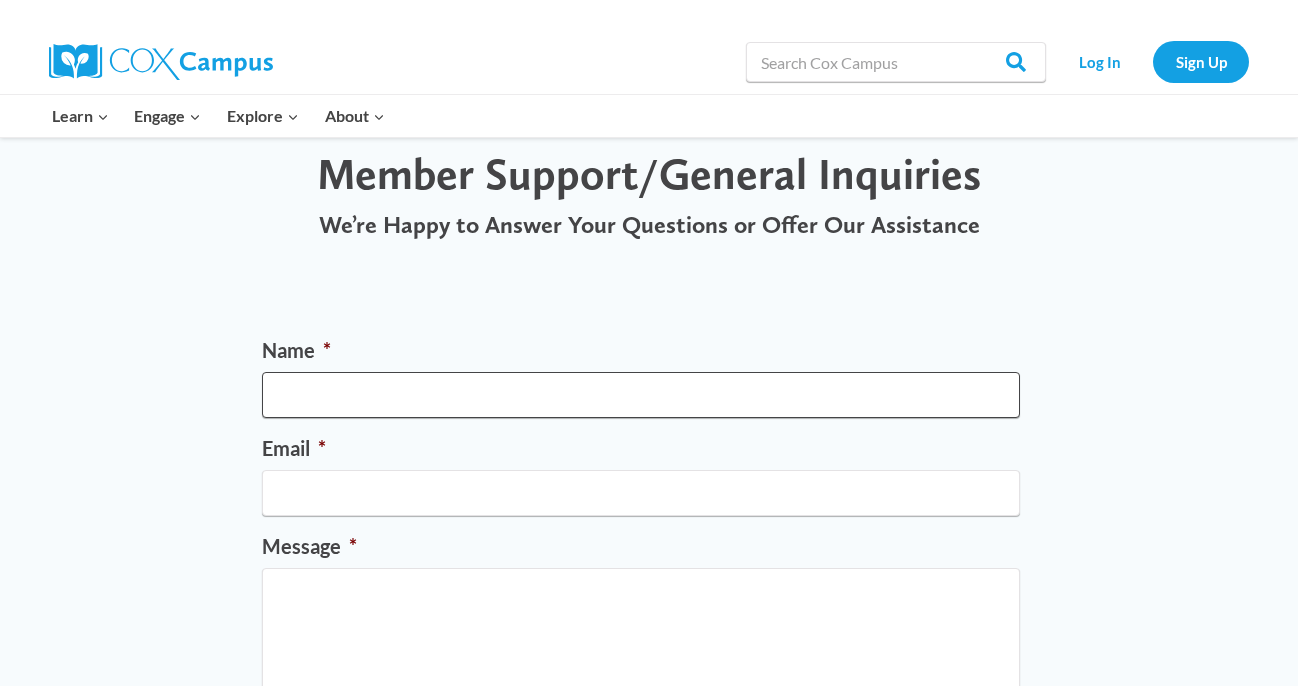 type on "[FIRST] [LAST]" 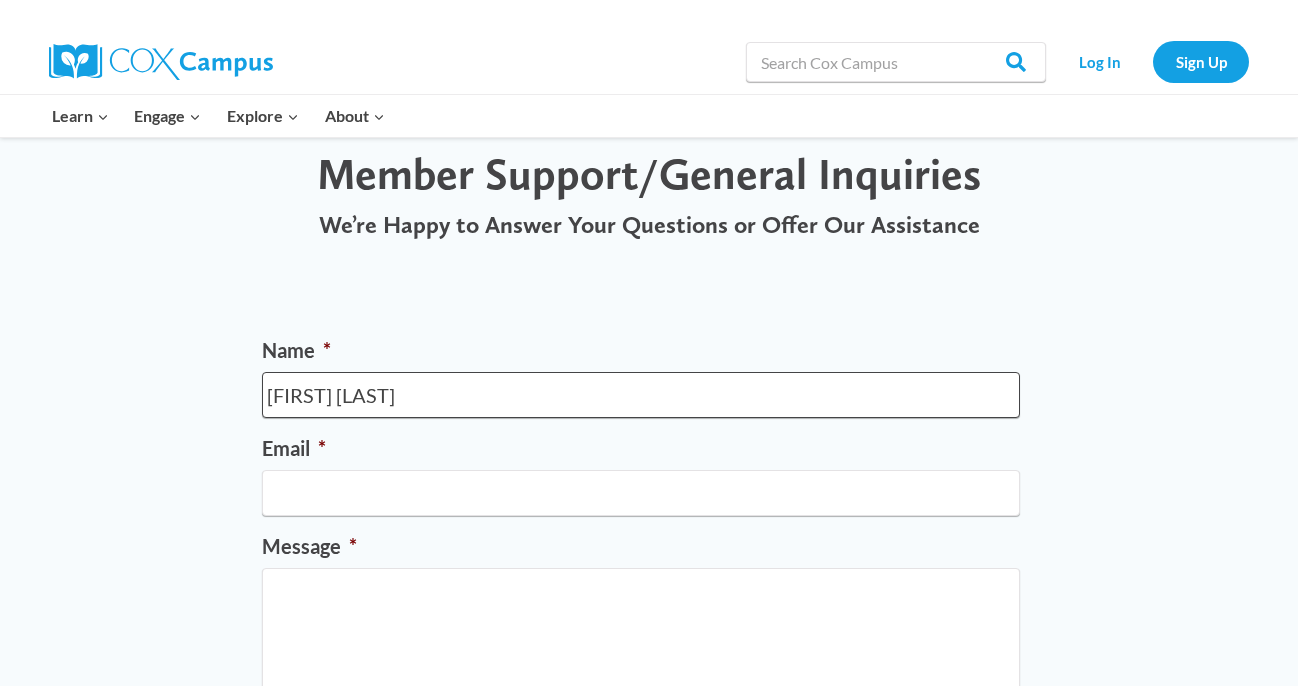 type on "[EMAIL]" 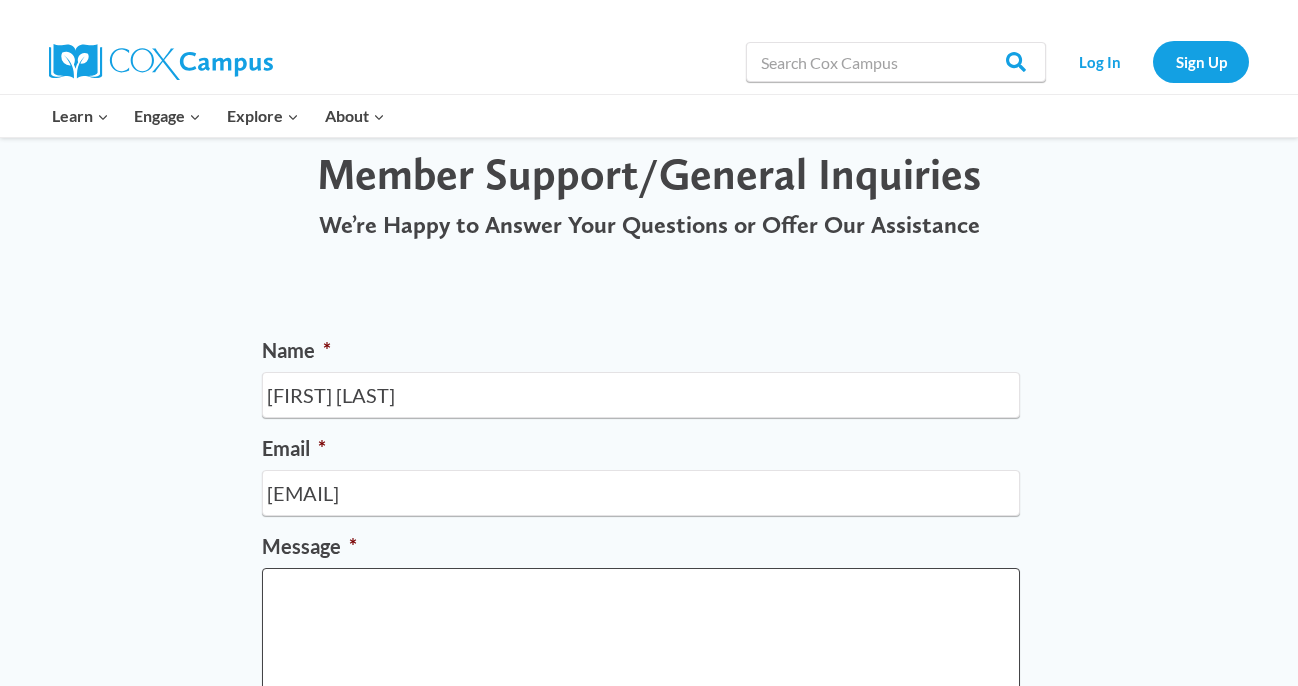 click on "Message *" at bounding box center (641, 648) 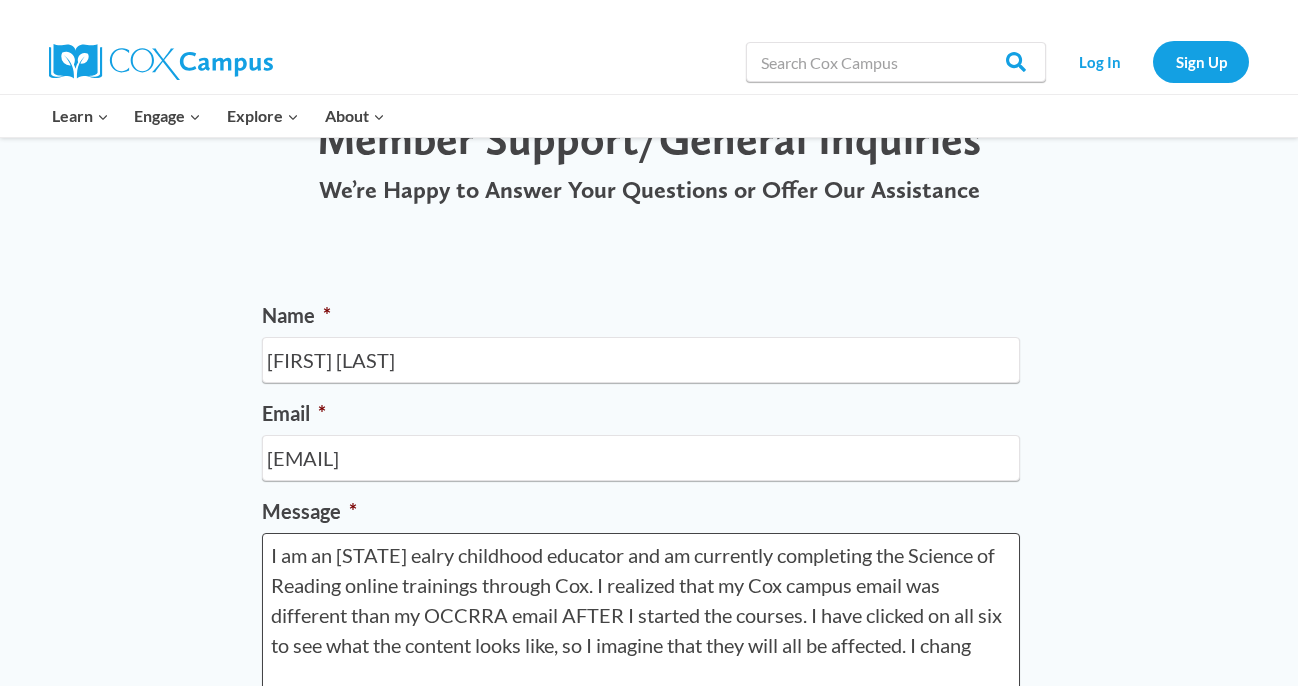 scroll, scrollTop: 106, scrollLeft: 0, axis: vertical 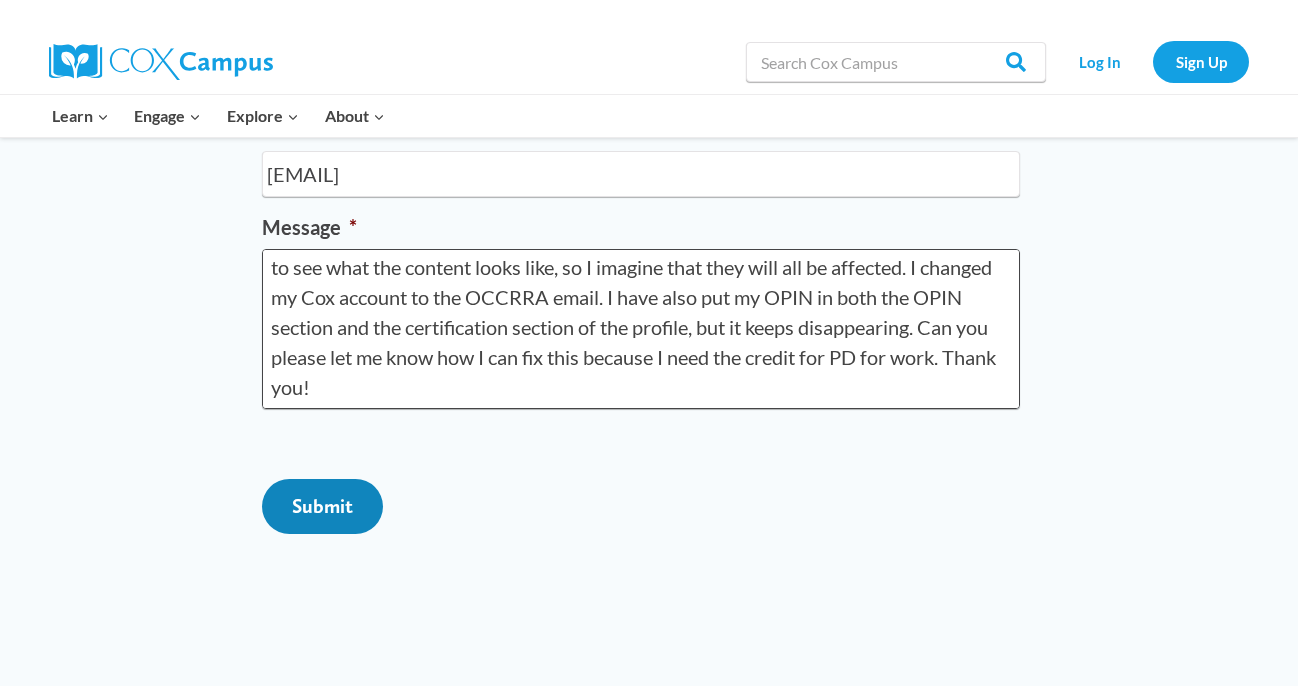 type on "I am an [STATE] ealry childhood educator and am currently completing the Science of Reading online trainings through Cox. I realized that my Cox campus email was different than my OCCRRA email AFTER I started the courses. I have clicked on all six to see what the content looks like, so I imagine that they will all be affected. I changed my Cox account to the OCCRRA email. I have also put my OPIN in both the OPIN section and the certification section of the profile, but it keeps disappearing. Can you please let me know how I can fix this because I need the credit for PD for work. Thank you!" 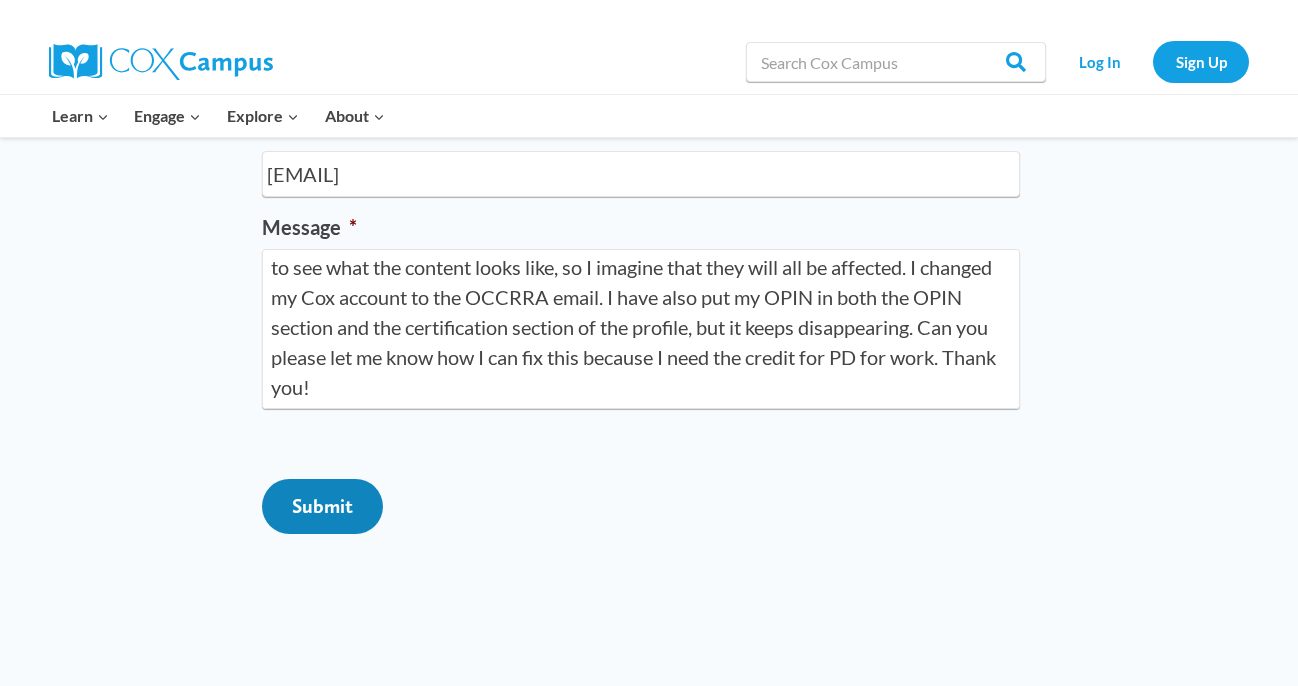 click on "Submit" at bounding box center (322, 506) 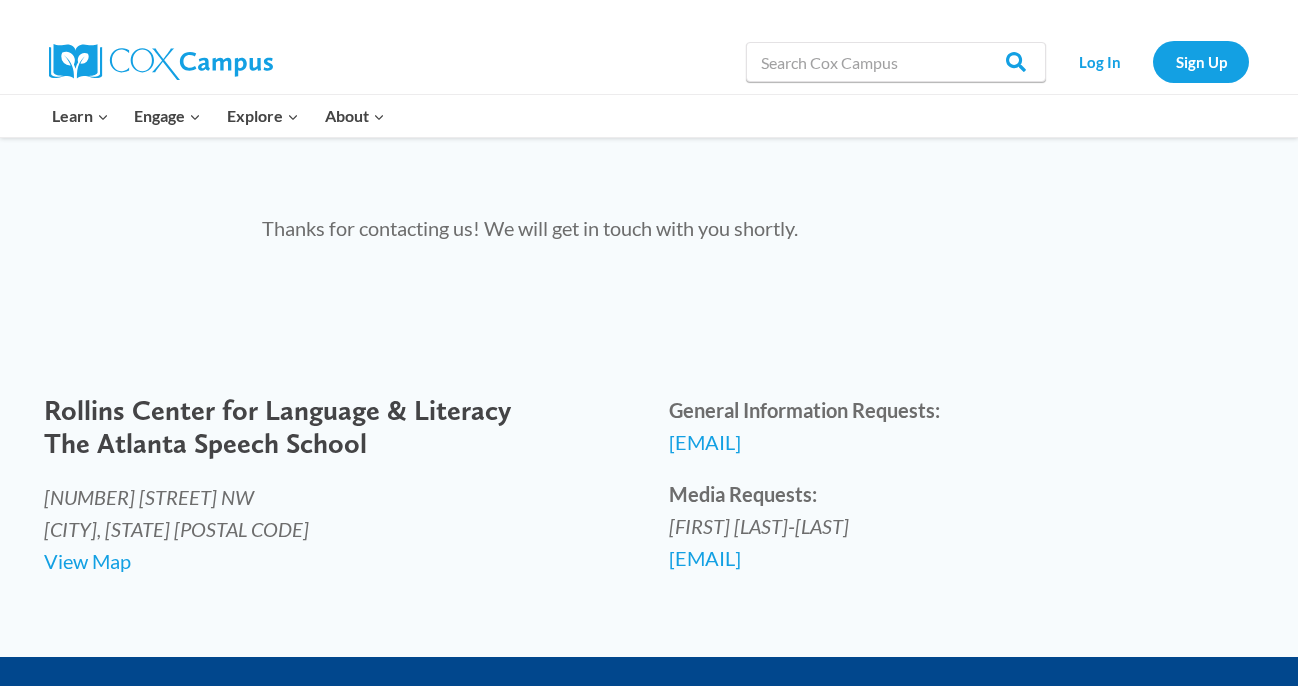 scroll, scrollTop: 0, scrollLeft: 0, axis: both 